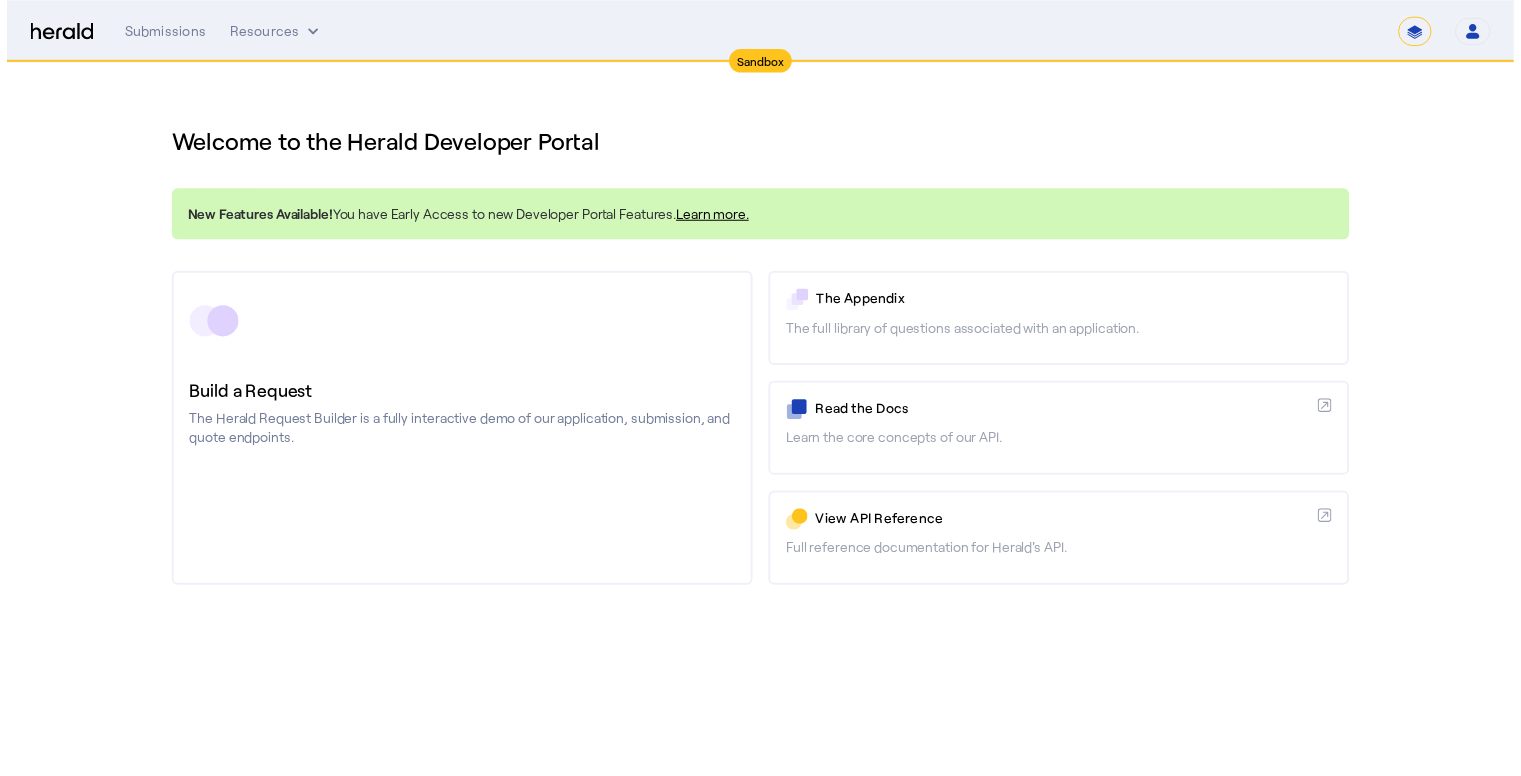 scroll, scrollTop: 0, scrollLeft: 0, axis: both 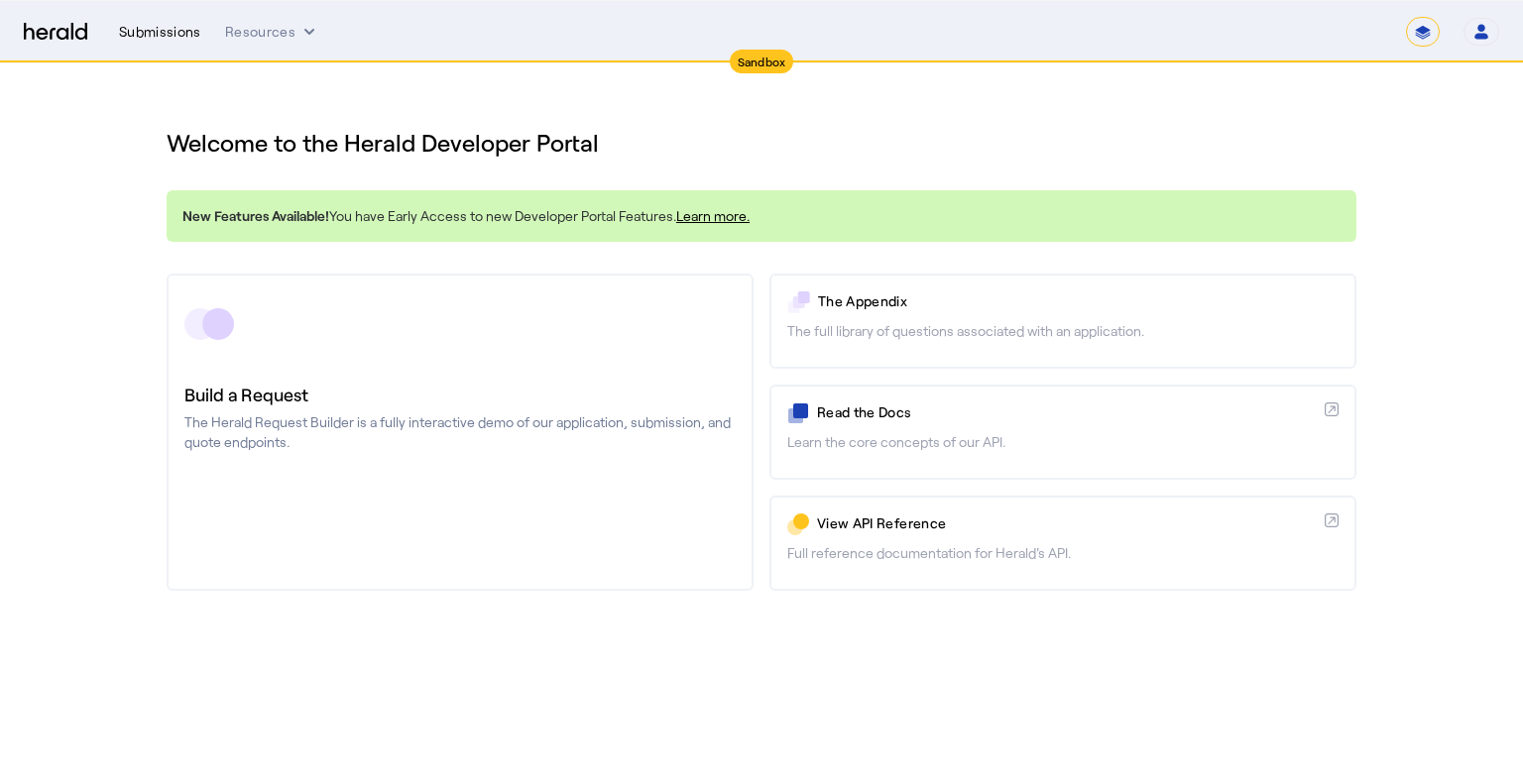 click on "Submissions" at bounding box center (160, 32) 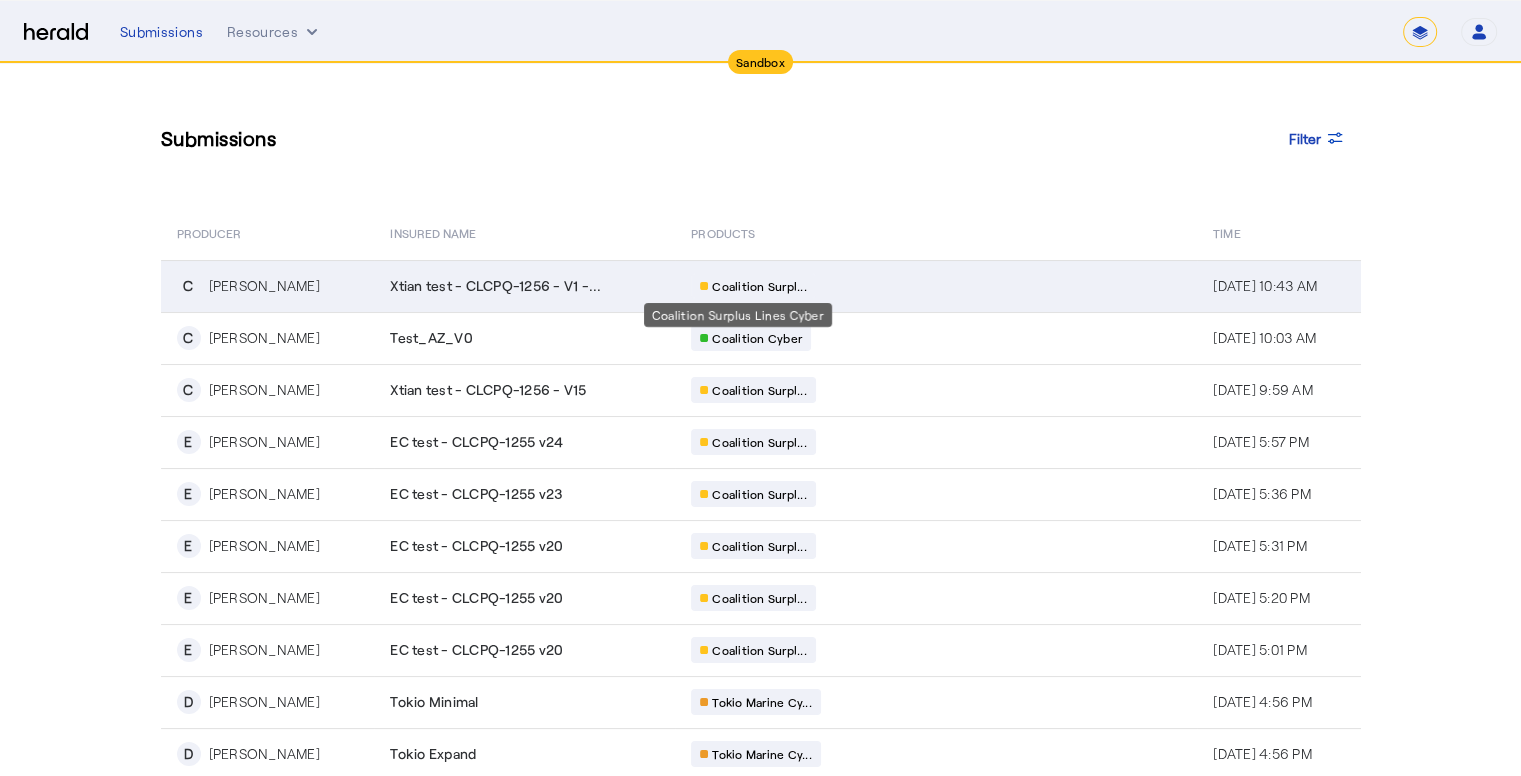 click on "Coalition Surpl..." at bounding box center (759, 286) 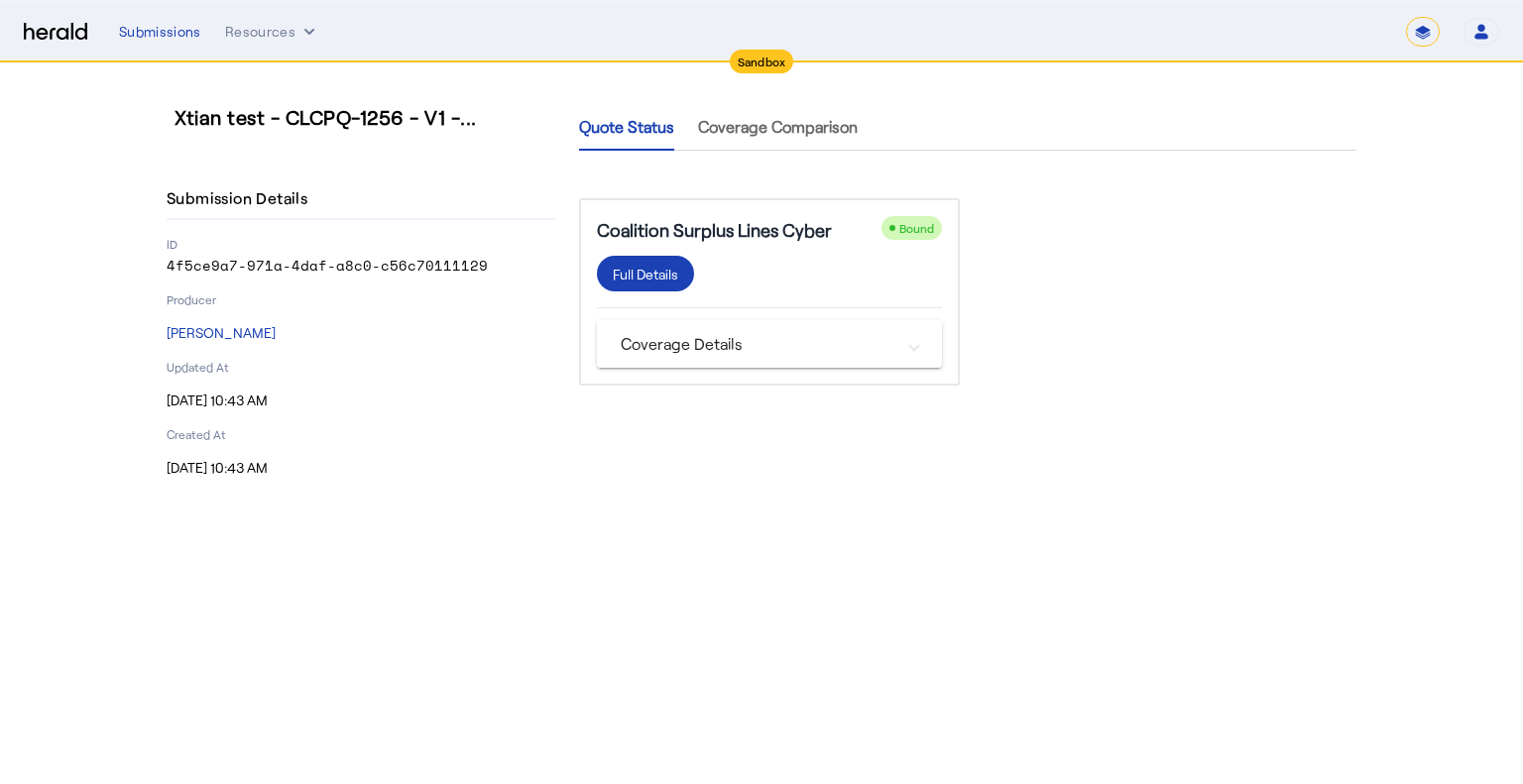 click on "Coverage Details" at bounding box center [758, 344] 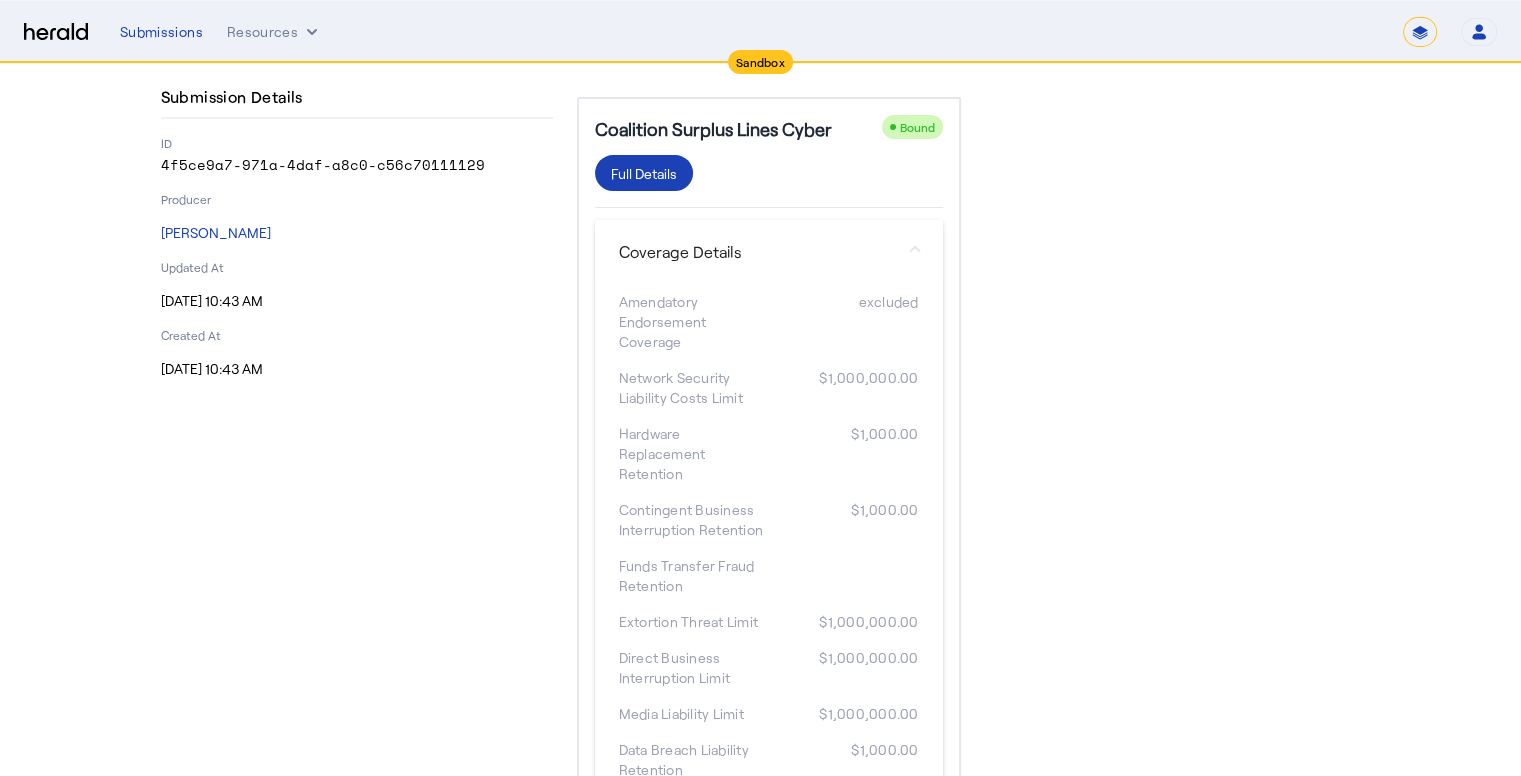 scroll, scrollTop: 0, scrollLeft: 0, axis: both 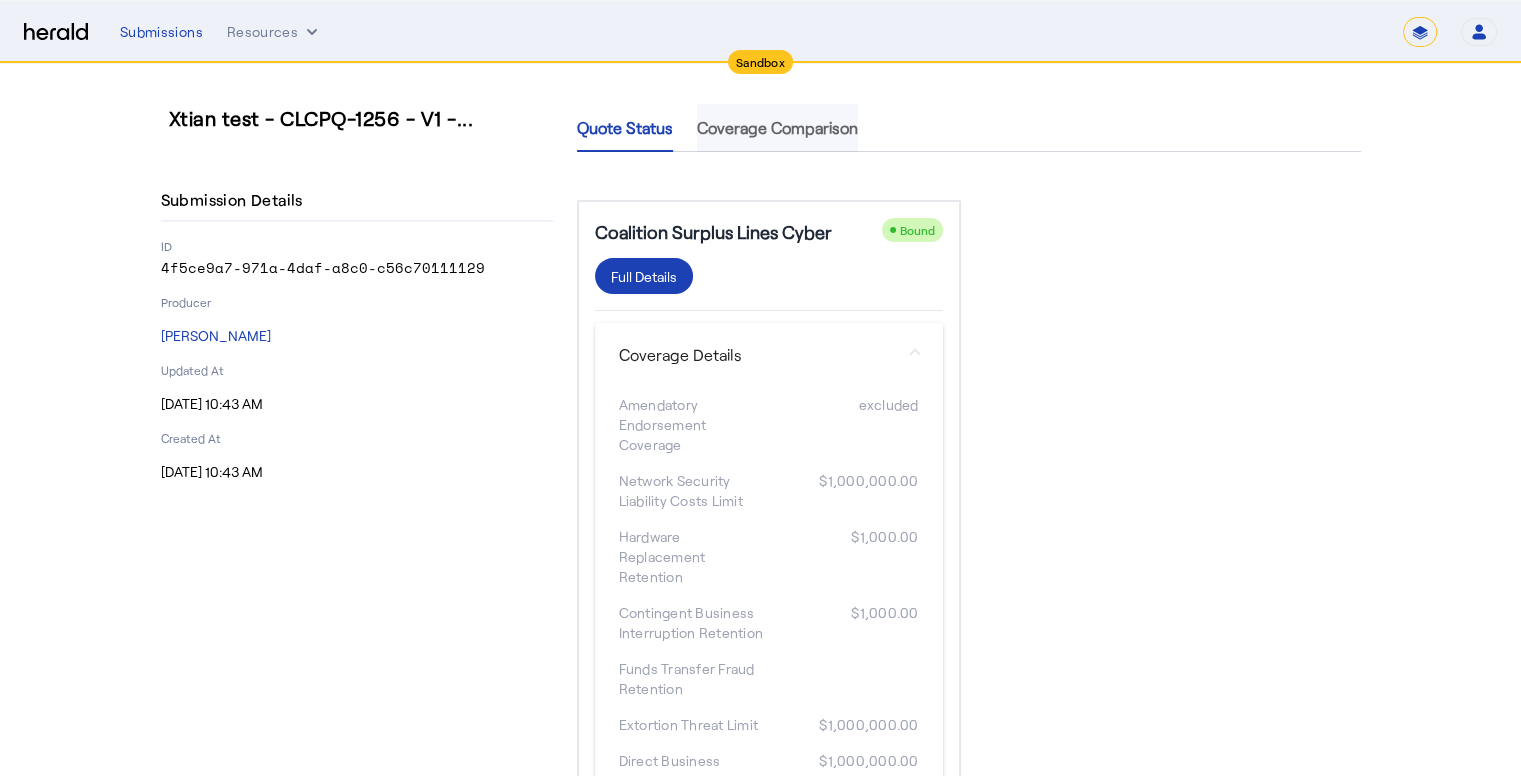 click on "Coverage Comparison" at bounding box center (777, 128) 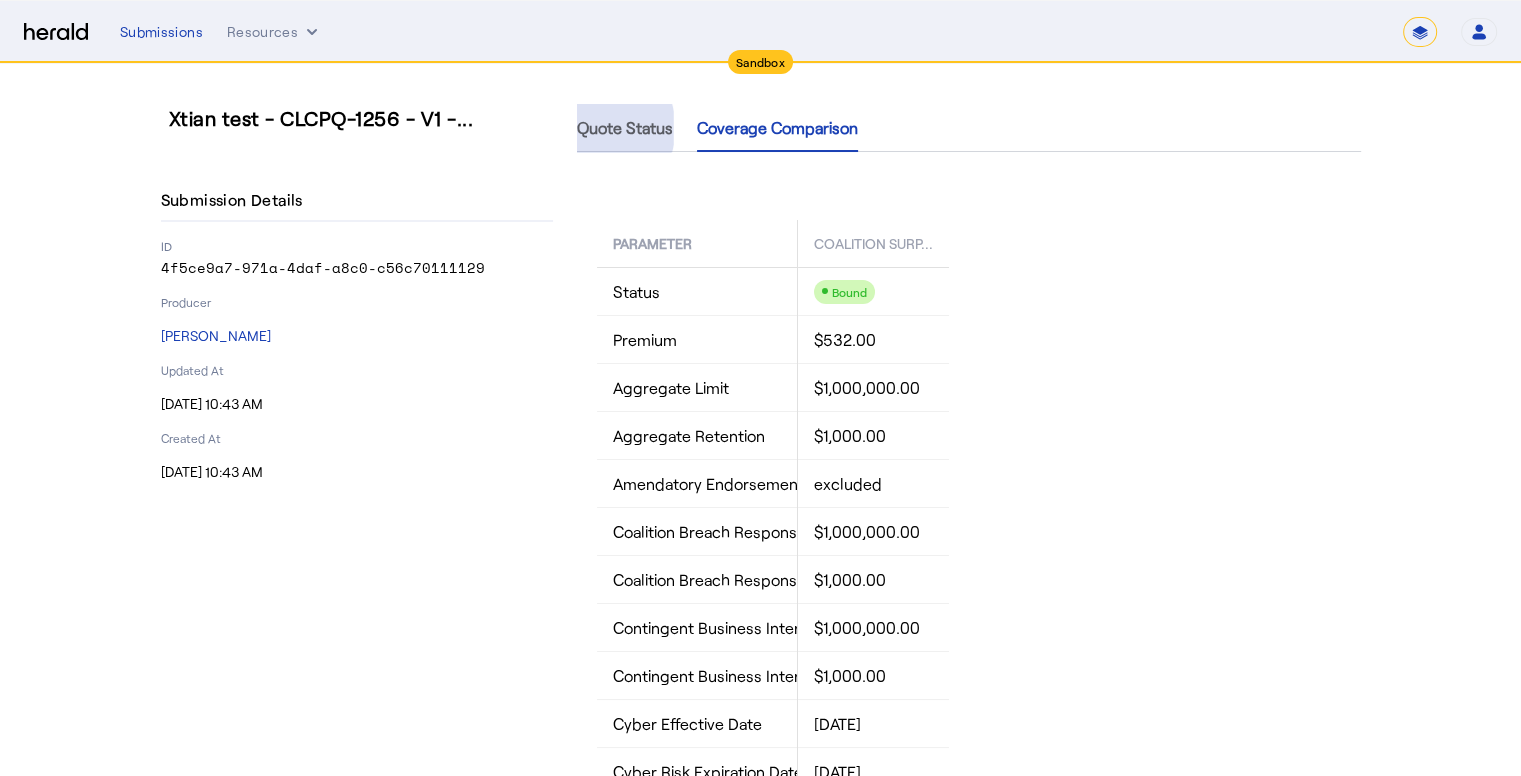 click on "Quote Status" at bounding box center [625, 128] 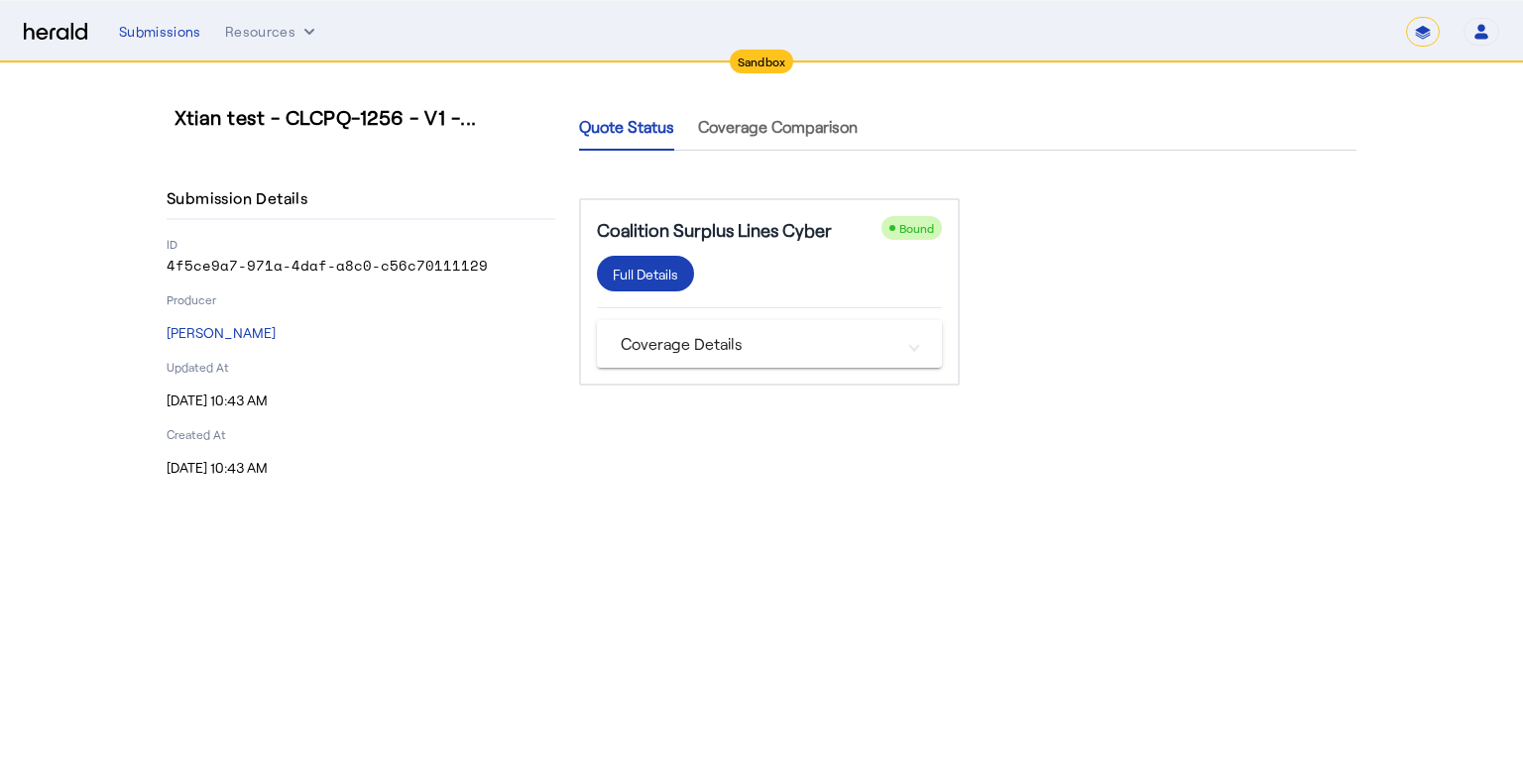 click on "Coalition Surplus Lines Cyber" 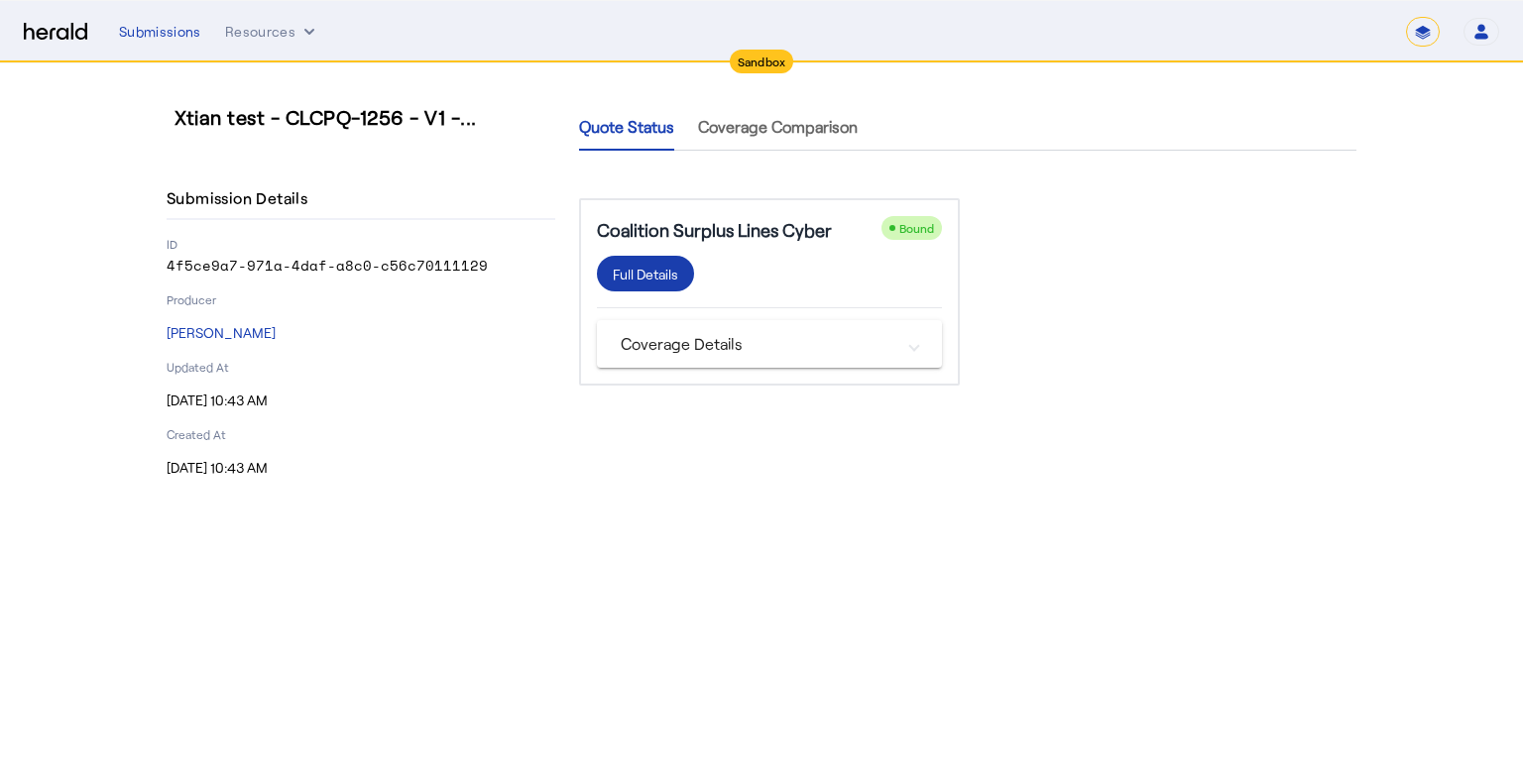 click on "Full Details" at bounding box center (645, 274) 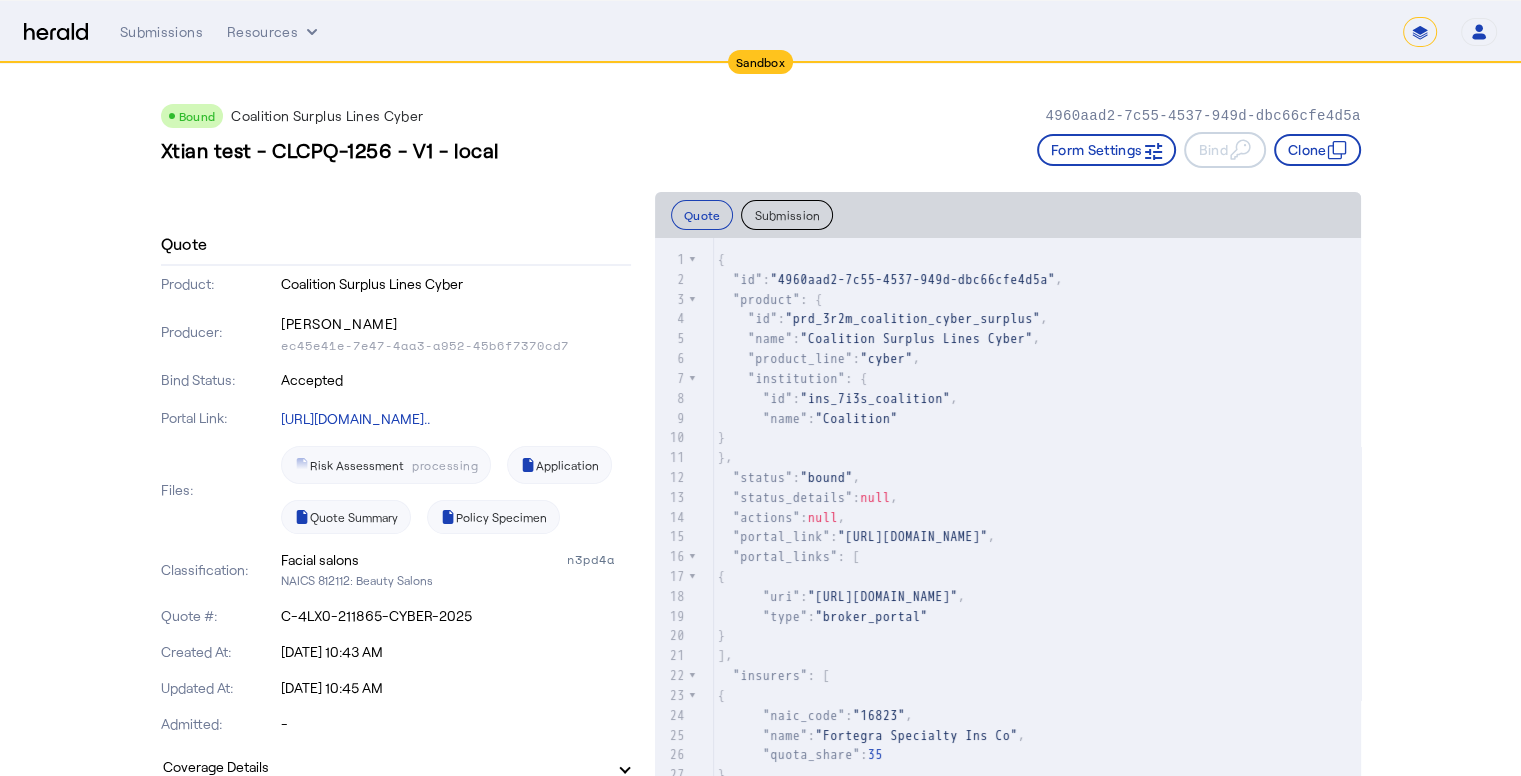 click on ""product_line" :  "cyber" ," 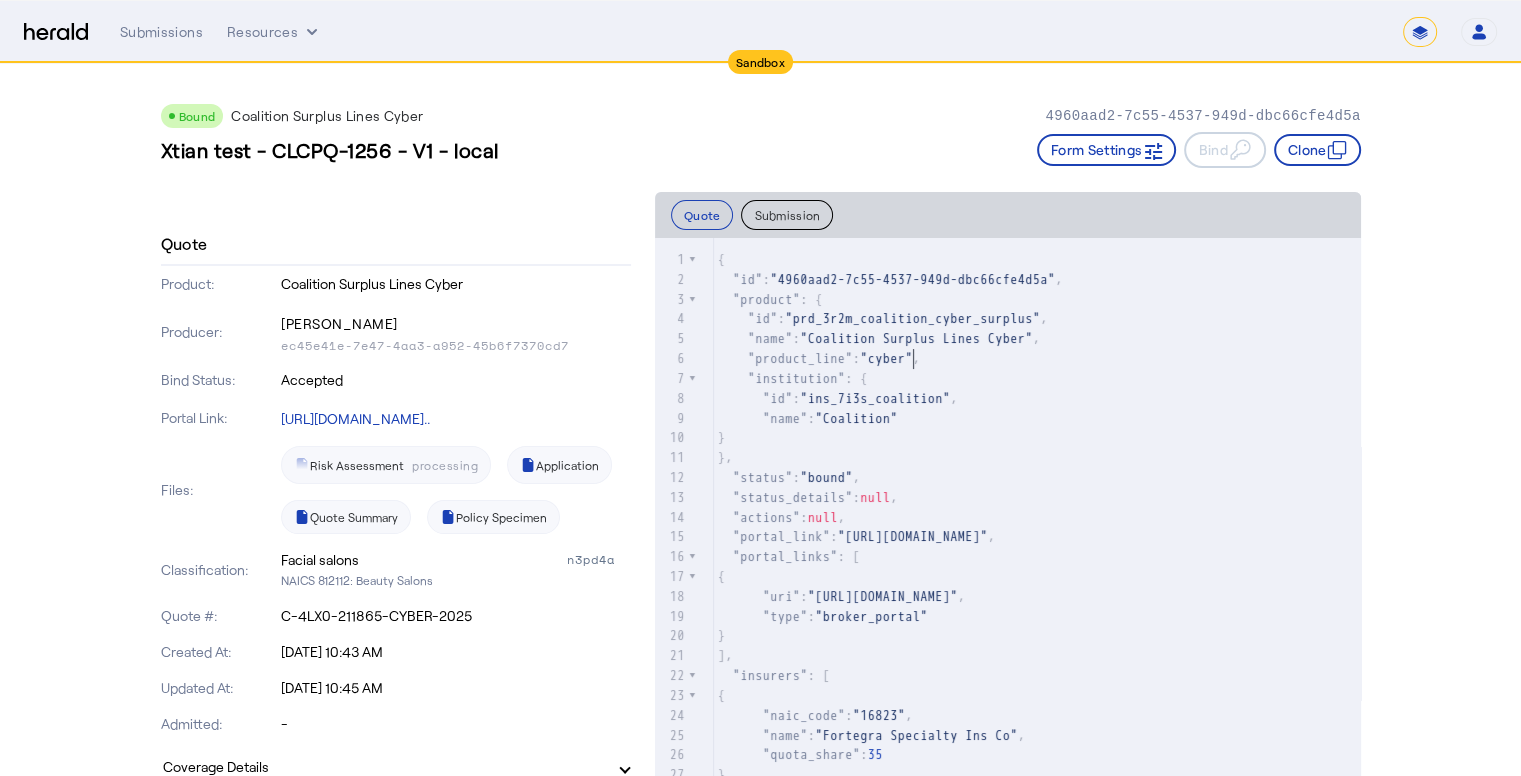 click on ""cyber"" 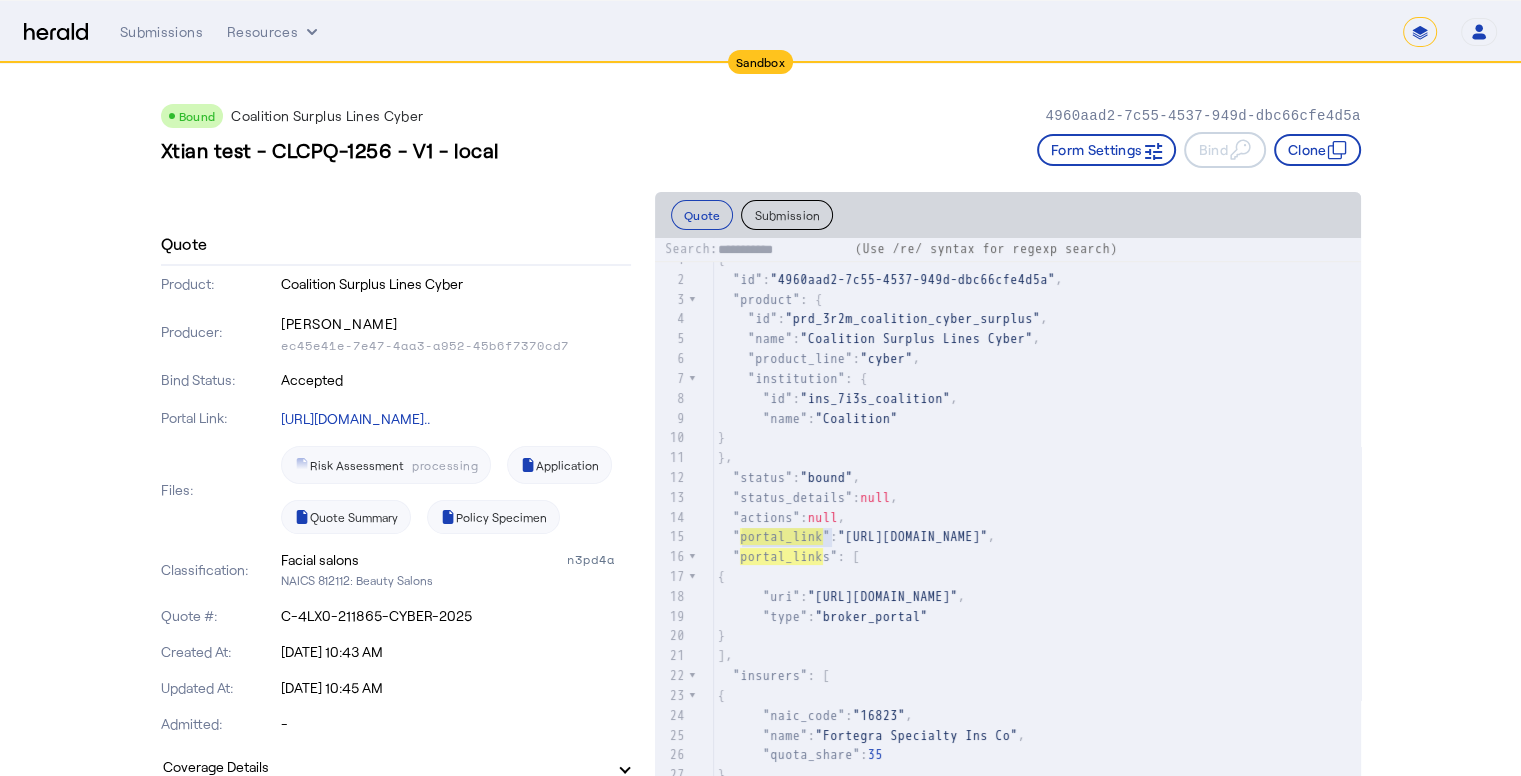 scroll, scrollTop: 100, scrollLeft: 0, axis: vertical 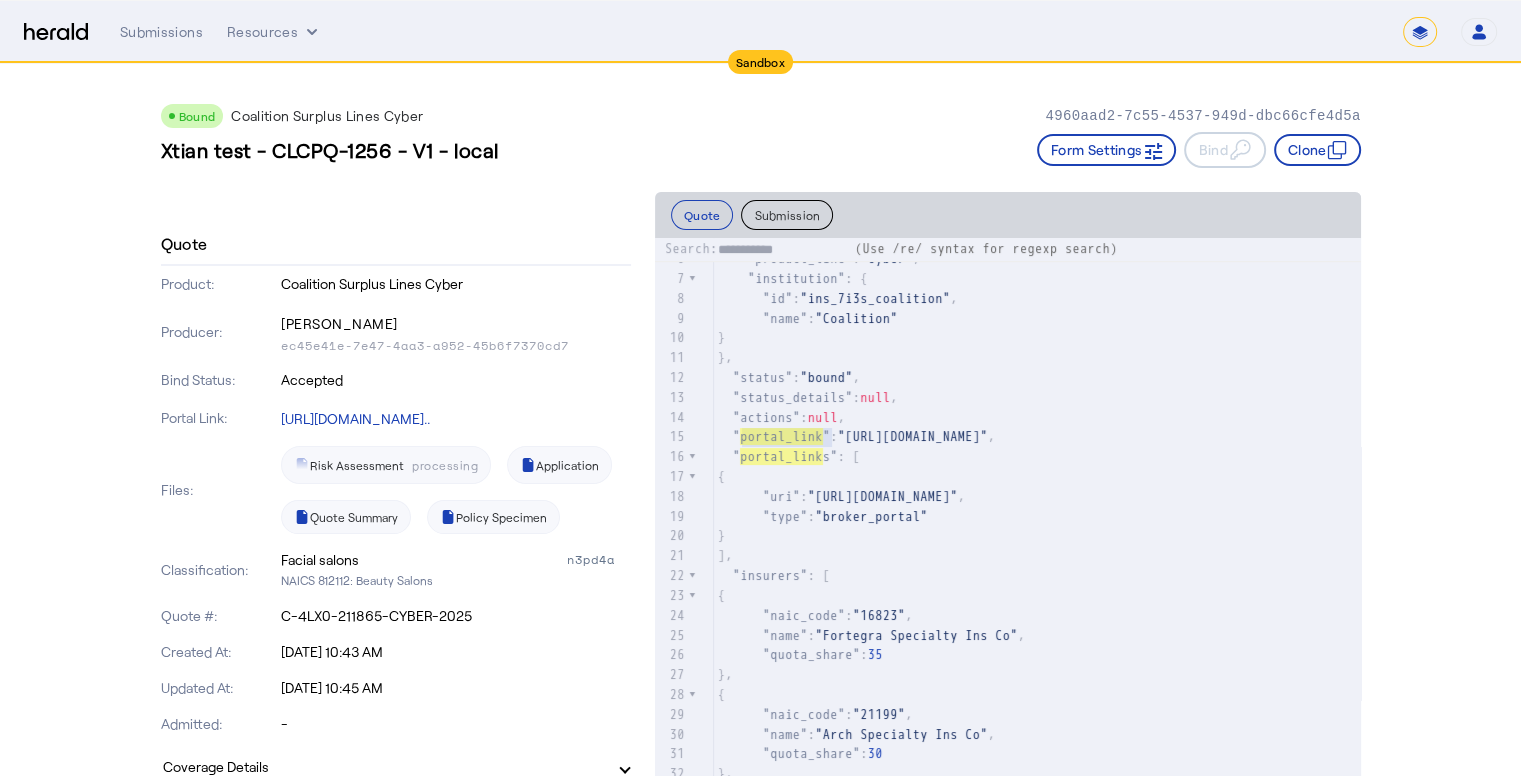type on "**********" 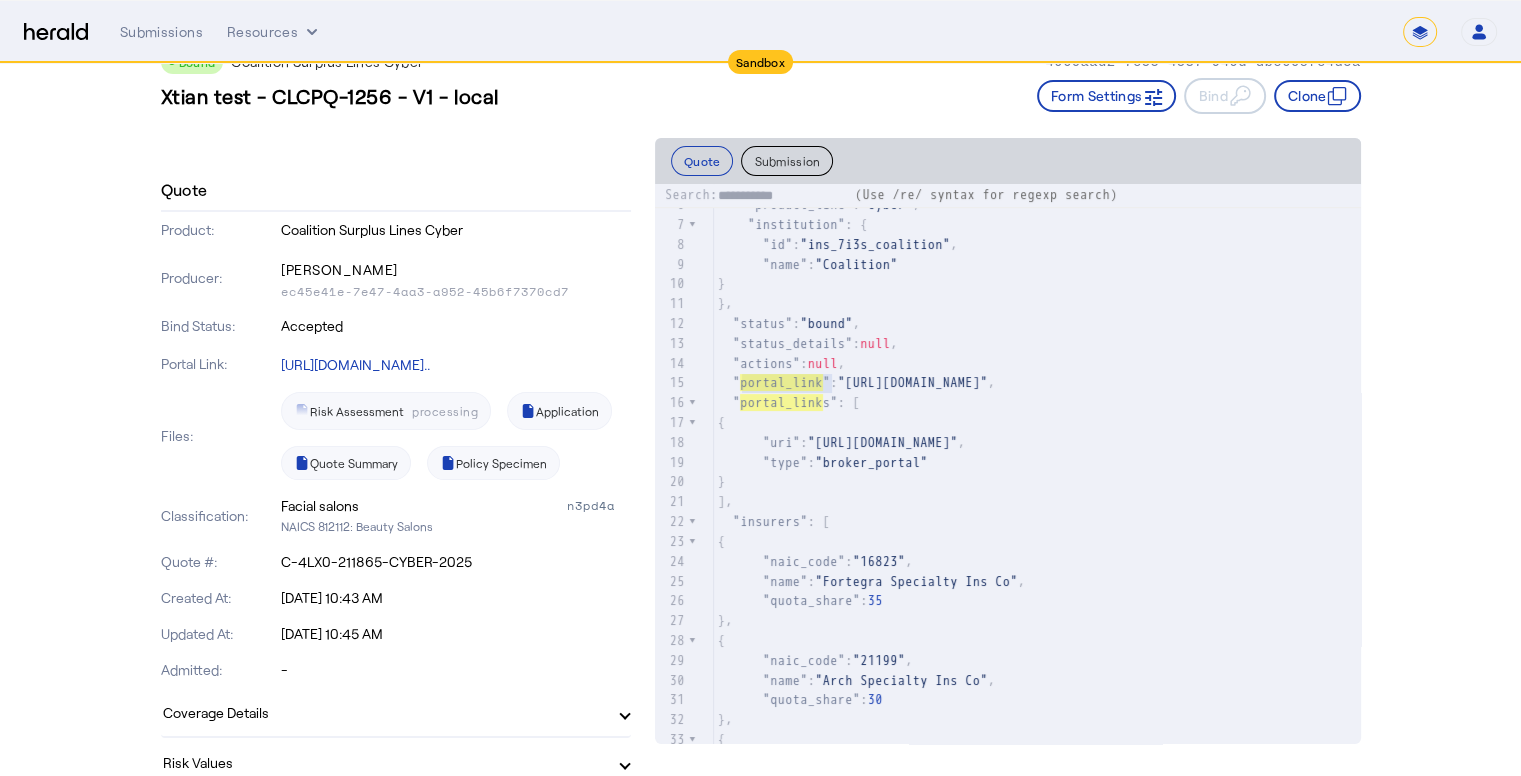 scroll, scrollTop: 100, scrollLeft: 0, axis: vertical 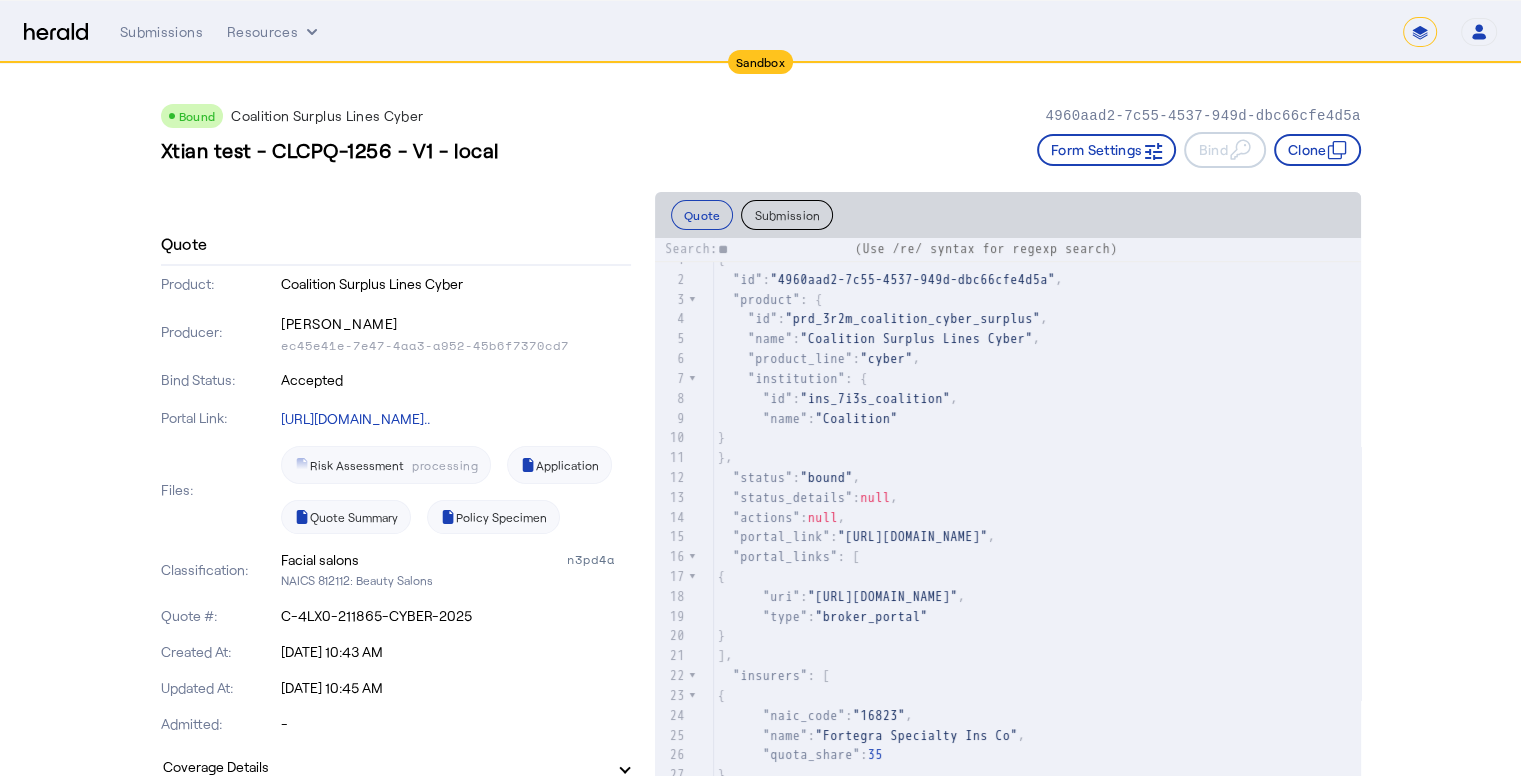 type on "*" 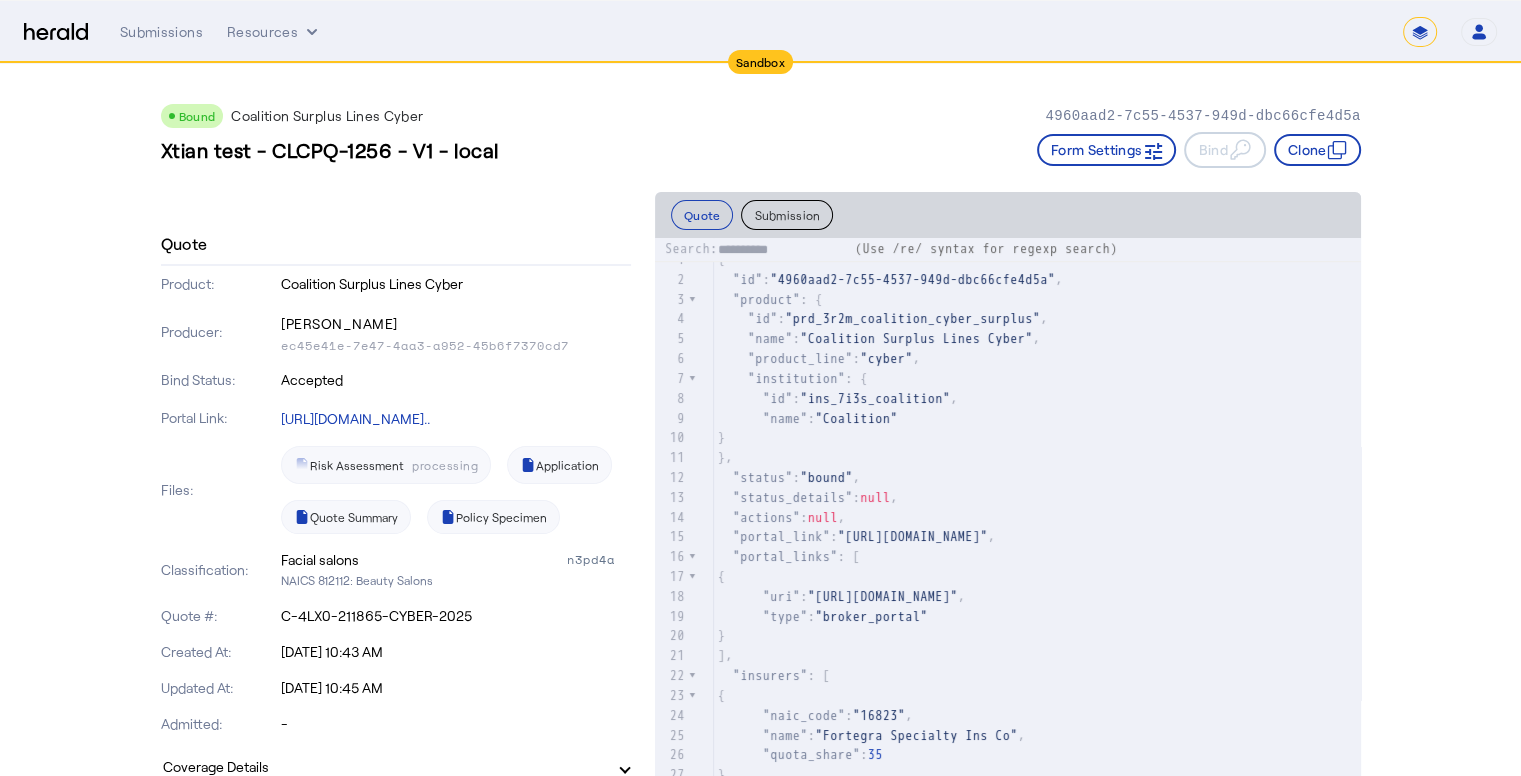 type on "**********" 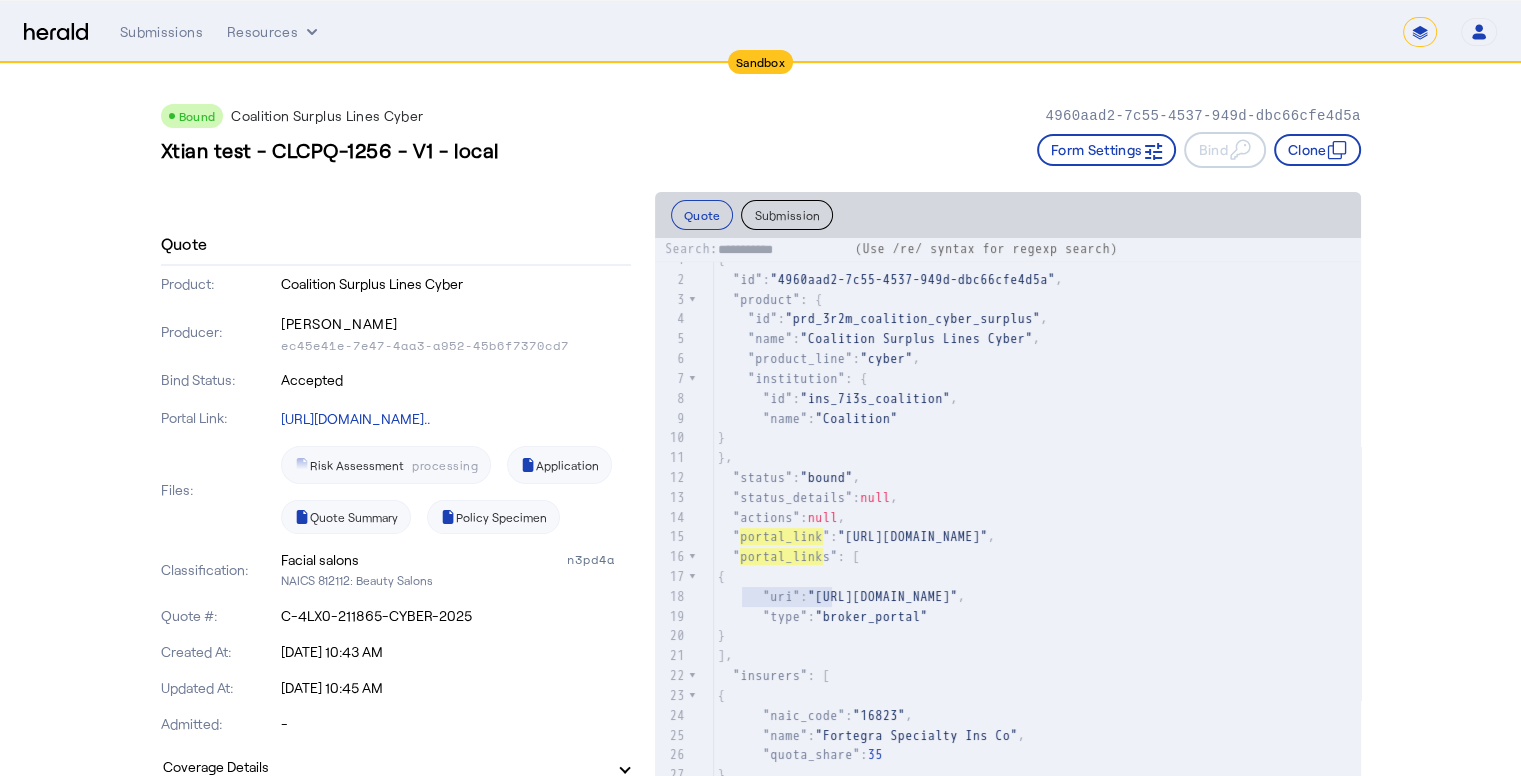 type on "**********" 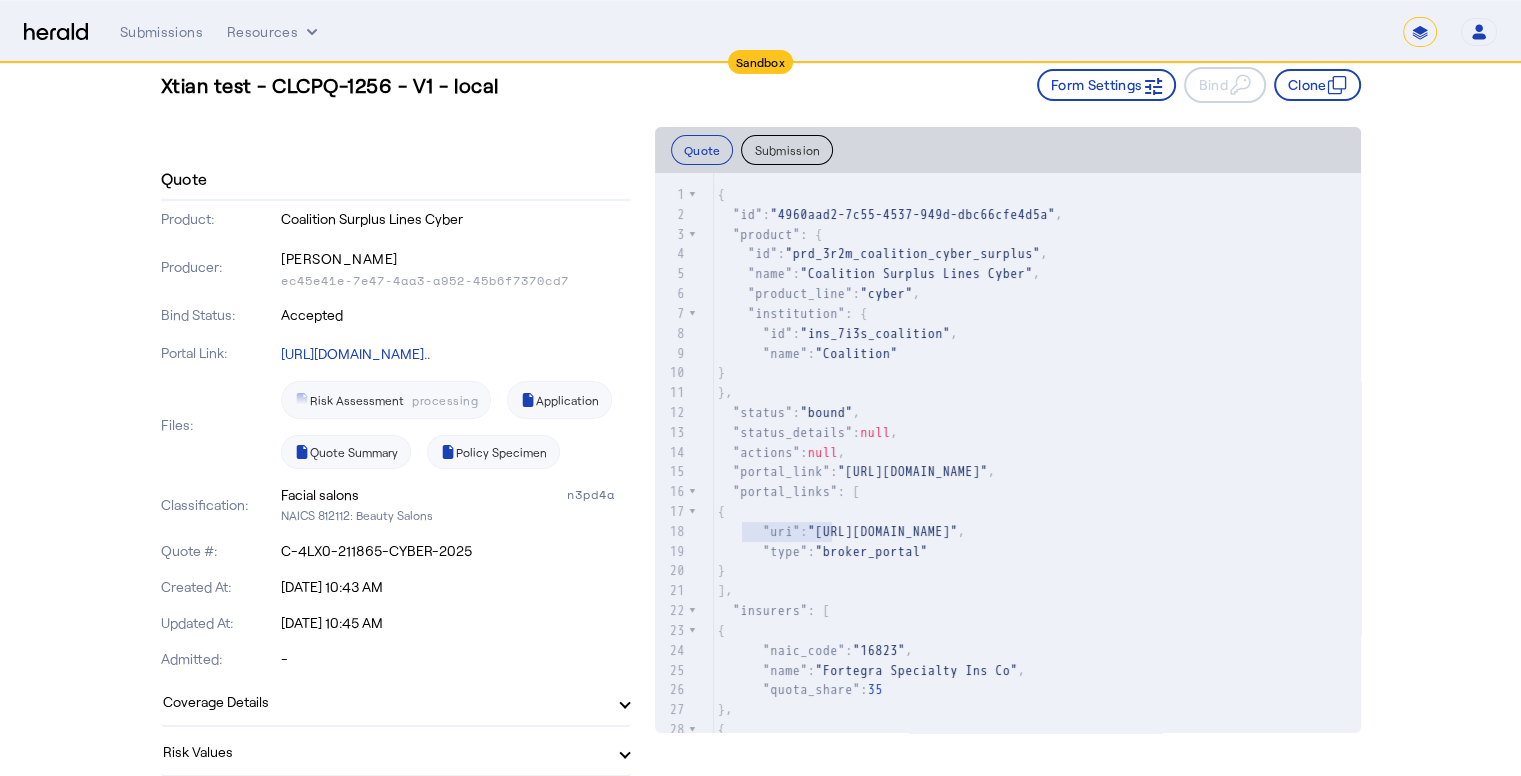 scroll, scrollTop: 100, scrollLeft: 0, axis: vertical 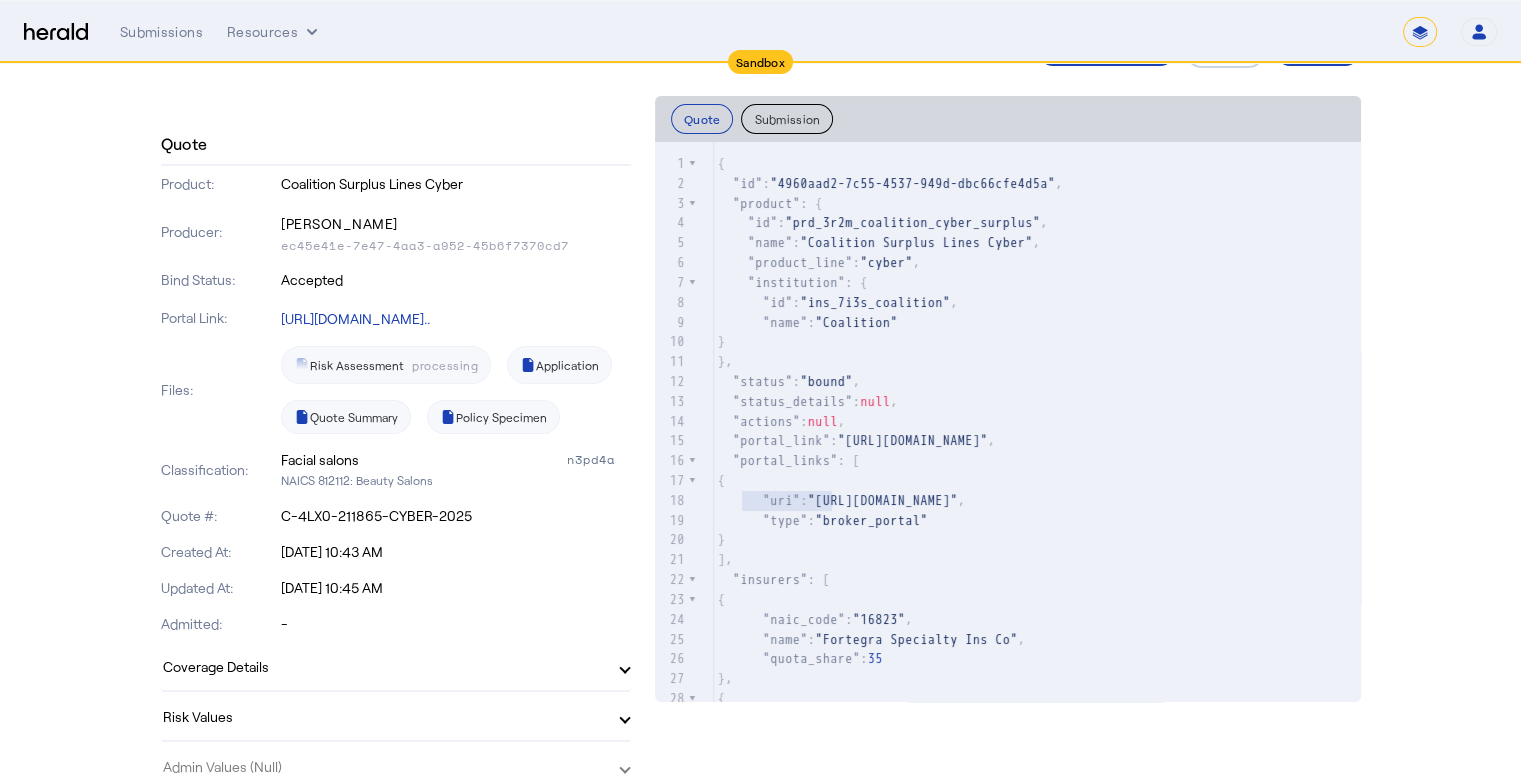 click on "Submission" 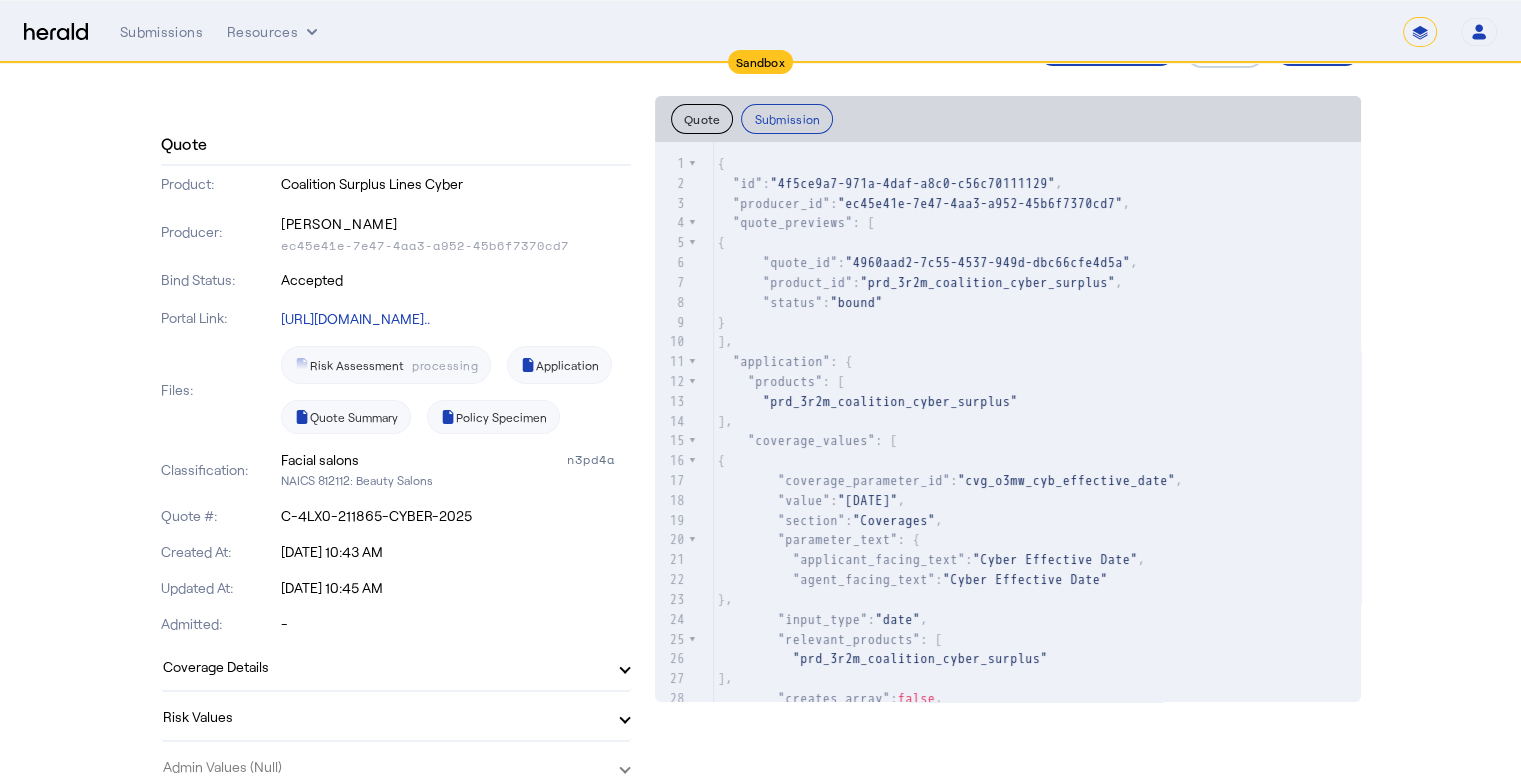 type 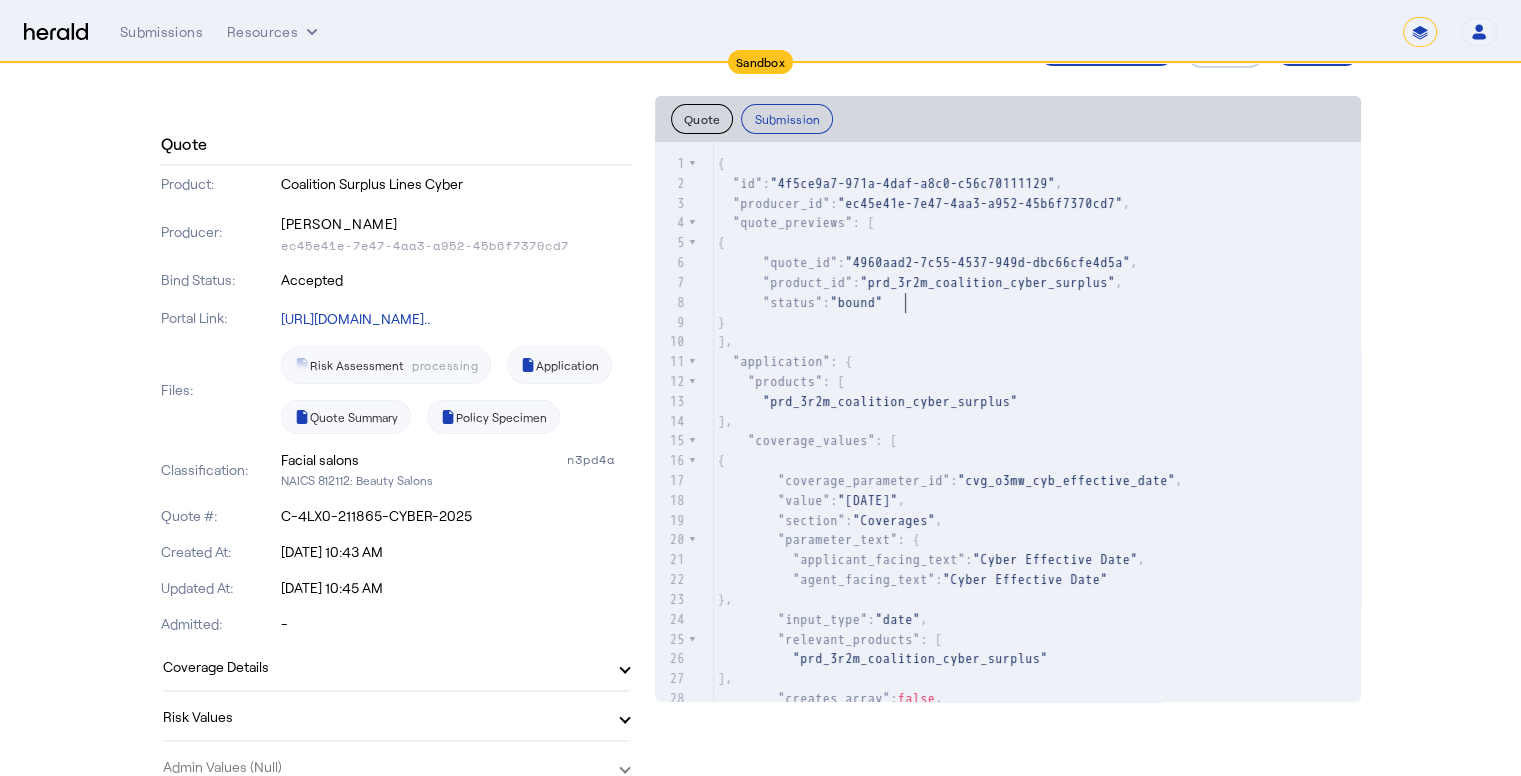 click on ""status" :  "bound"" 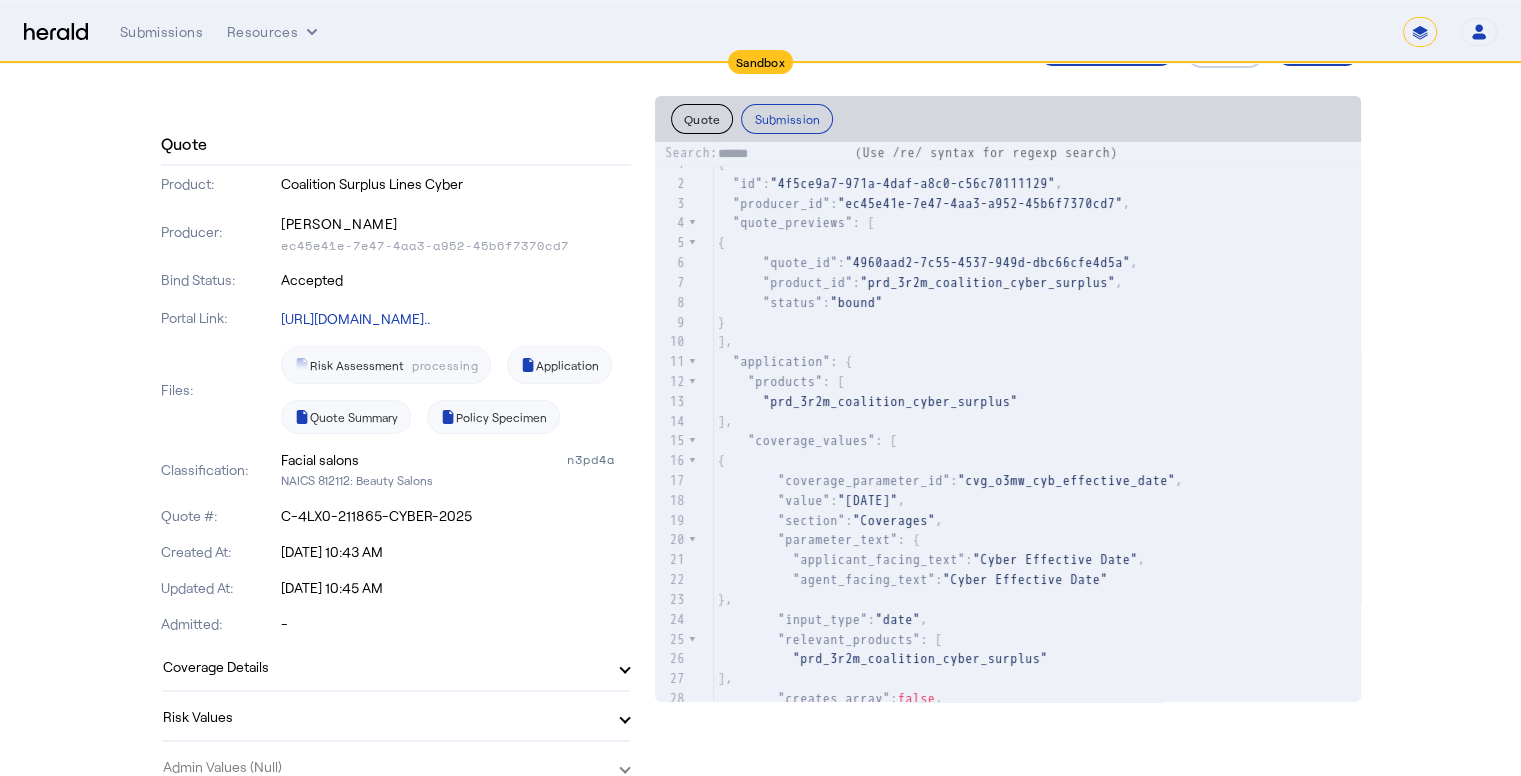 type on "**********" 